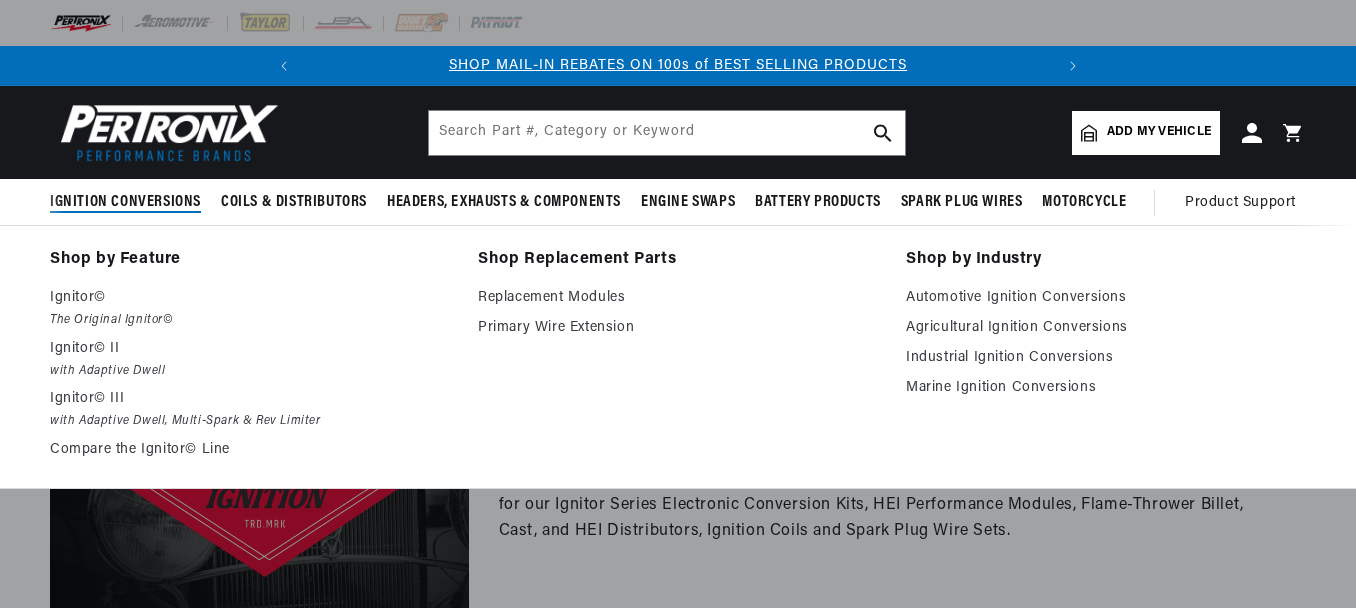 scroll, scrollTop: 0, scrollLeft: 0, axis: both 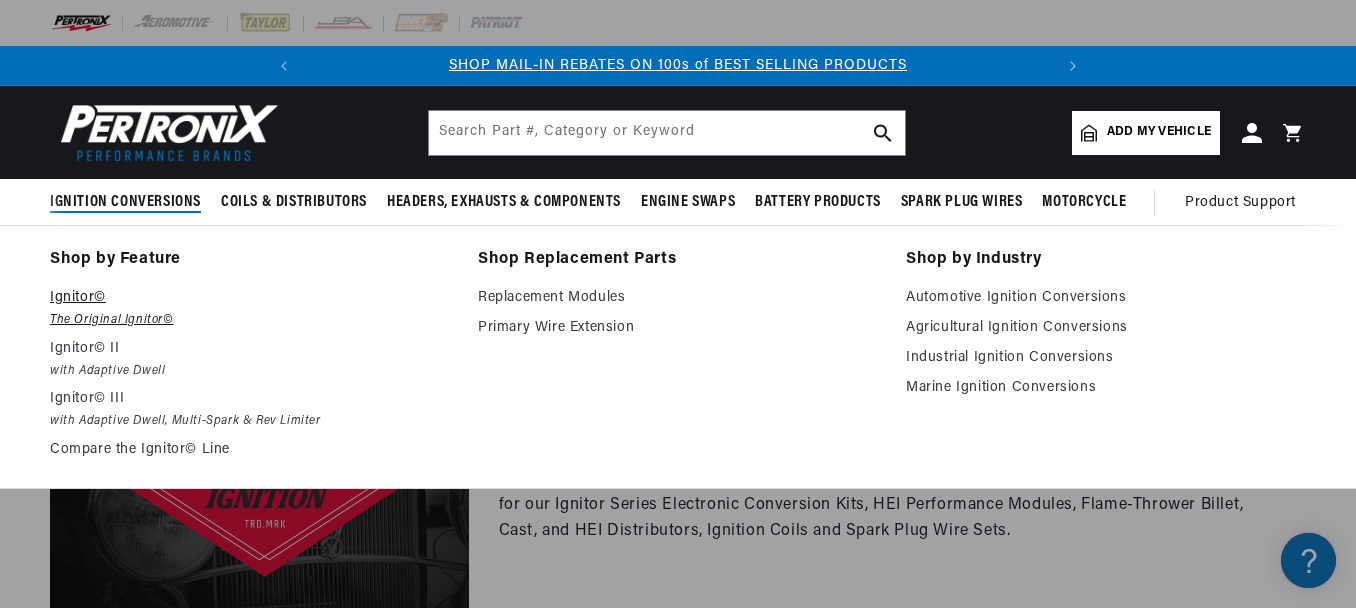 click on "The Original Ignitor©" at bounding box center [250, 320] 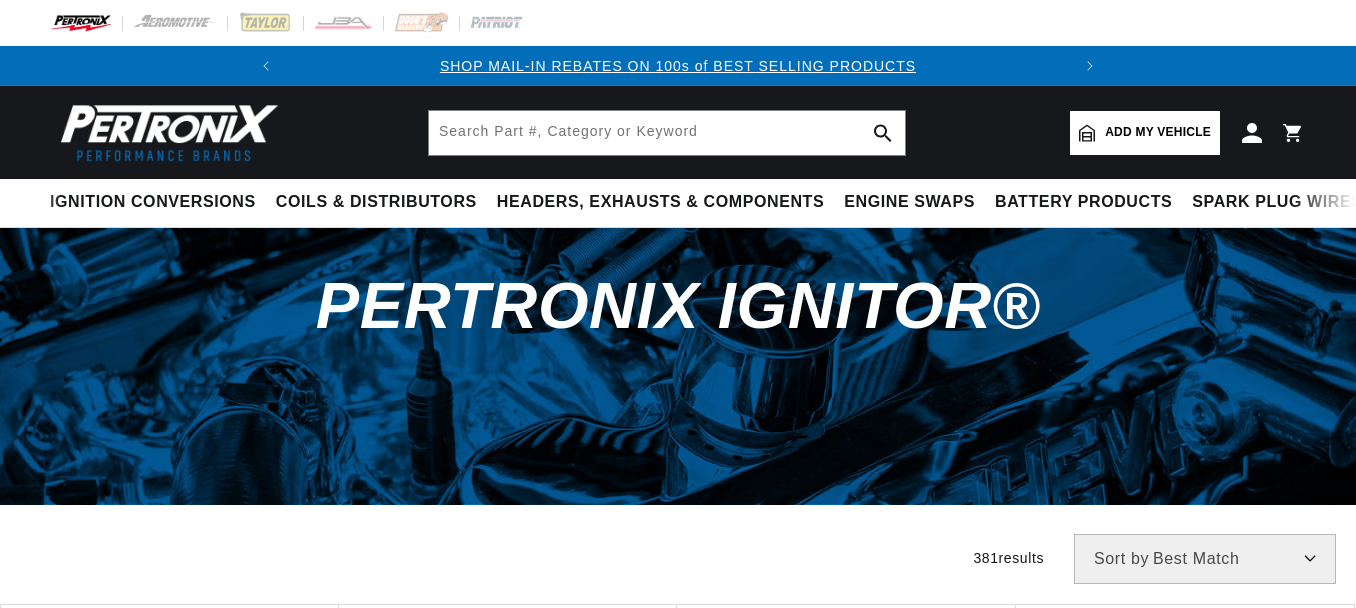 scroll, scrollTop: 0, scrollLeft: 0, axis: both 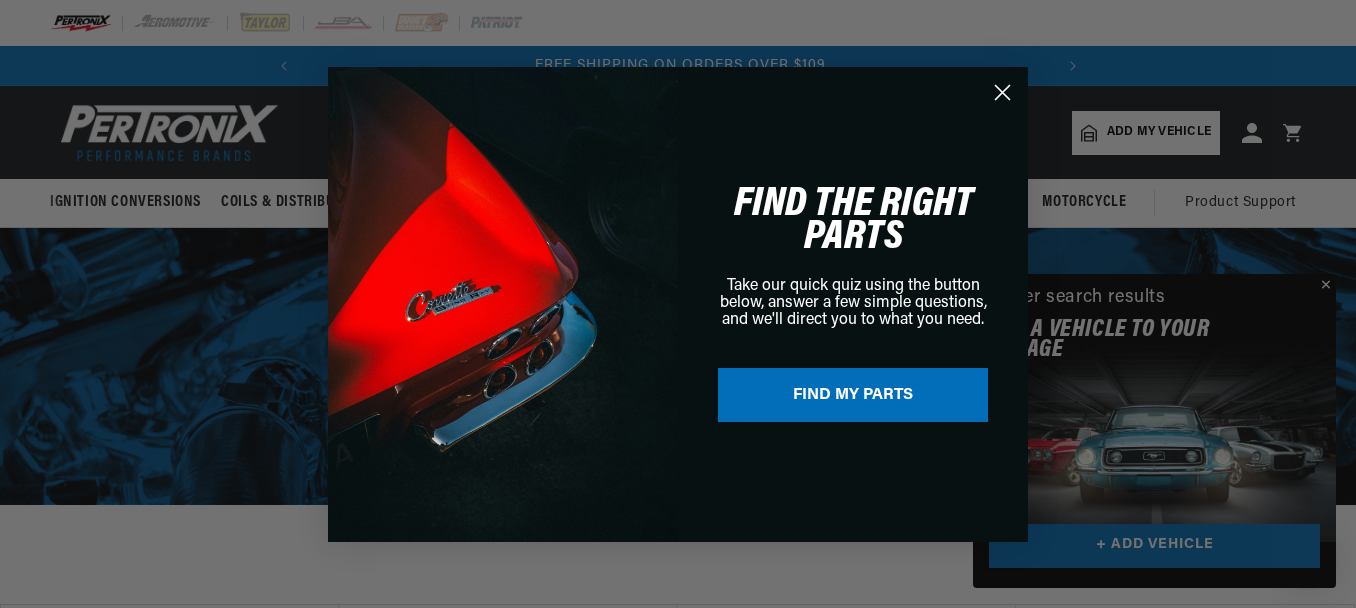 click 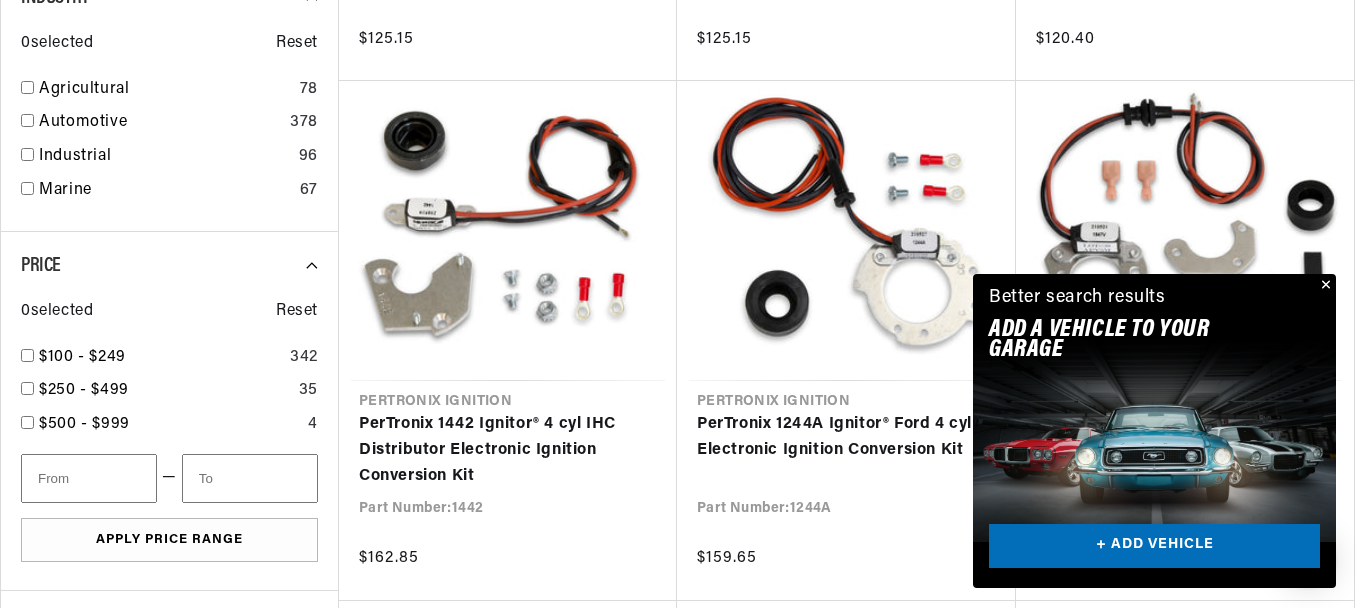 scroll, scrollTop: 1080, scrollLeft: 0, axis: vertical 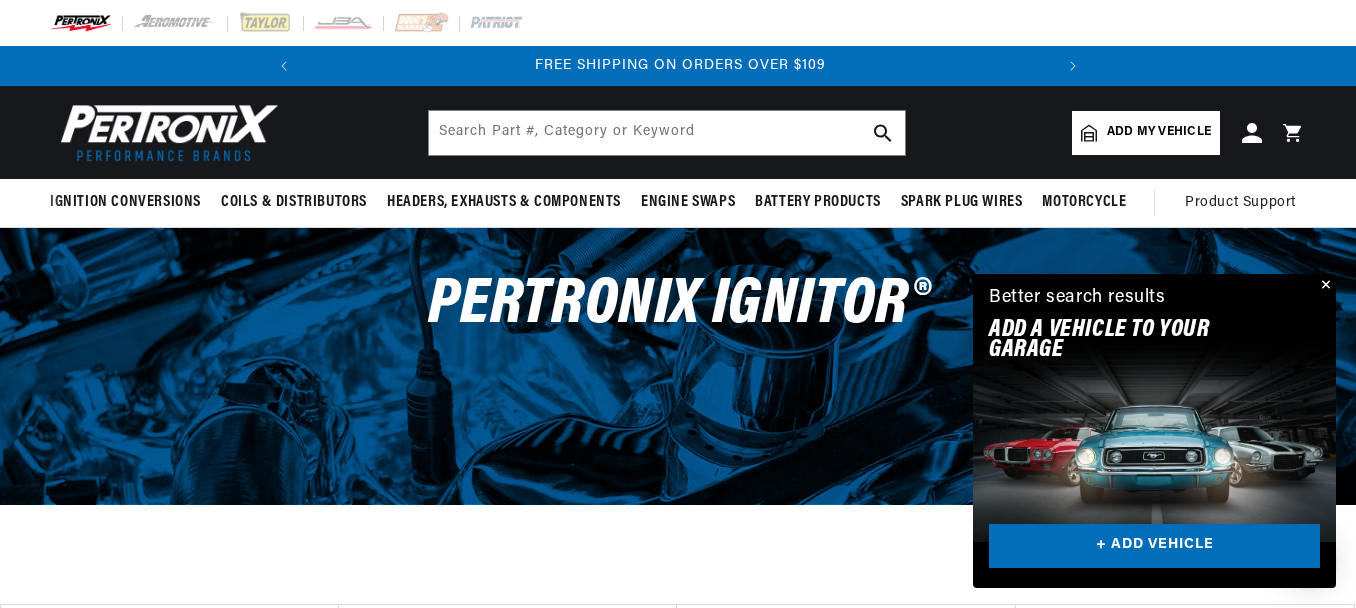 click on "Add my vehicle" at bounding box center [1146, 133] 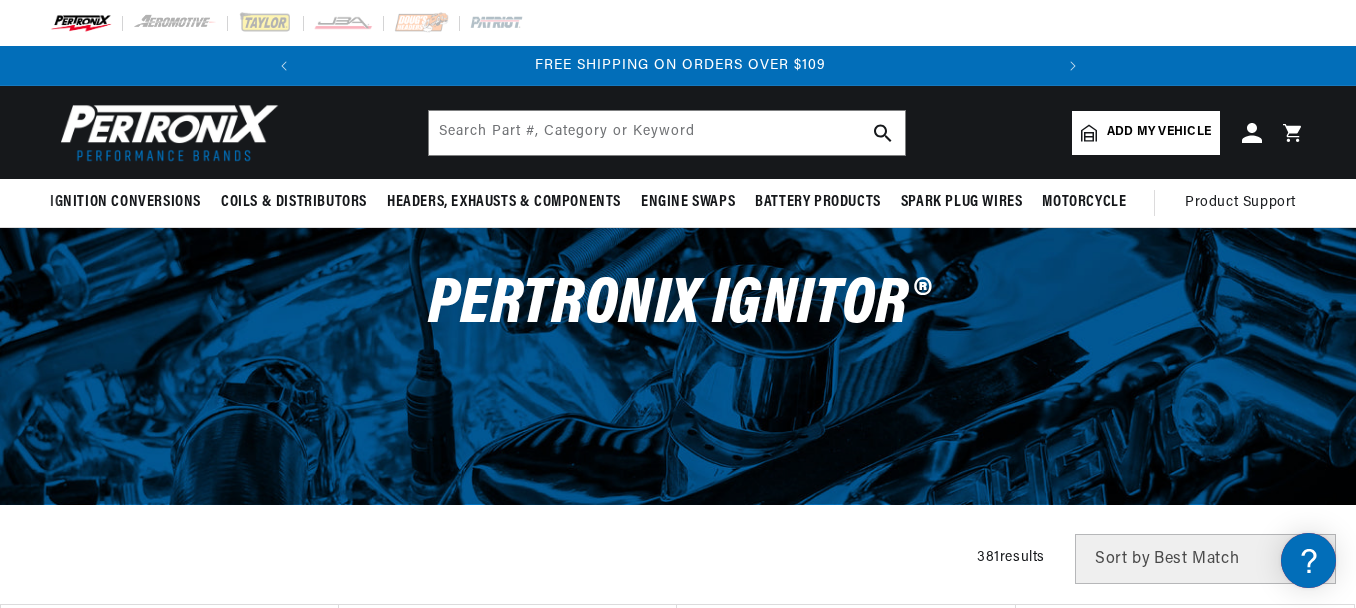 click on "Add my vehicle" at bounding box center (1146, 133) 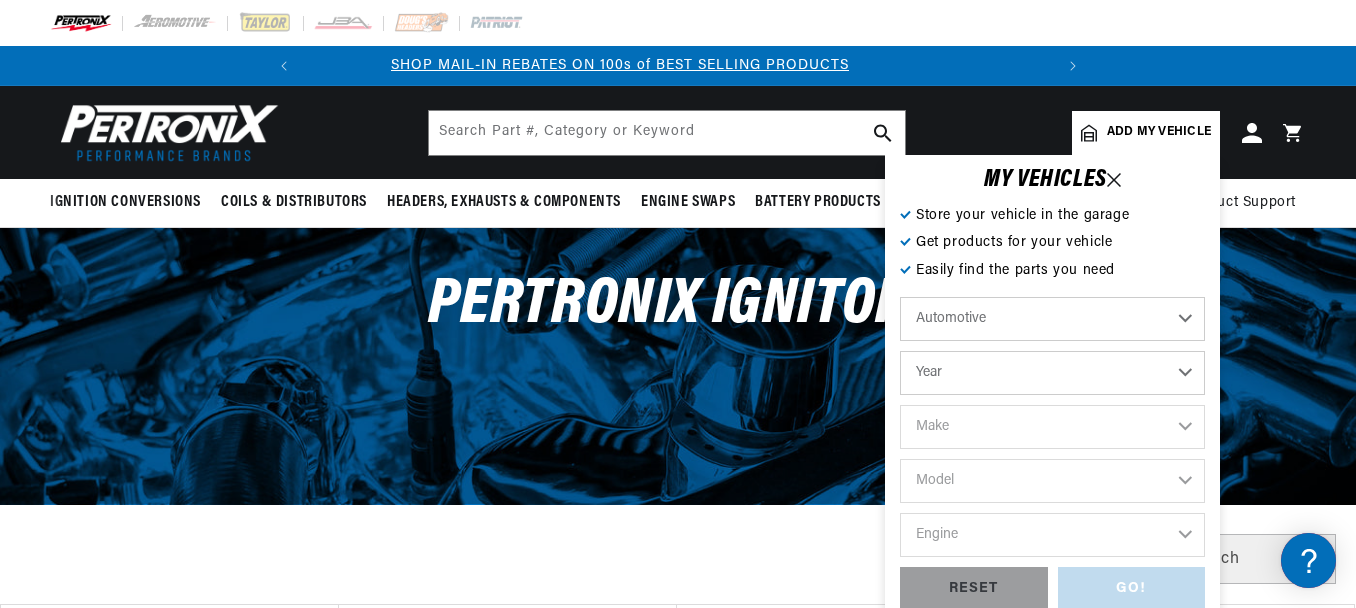scroll, scrollTop: 0, scrollLeft: 0, axis: both 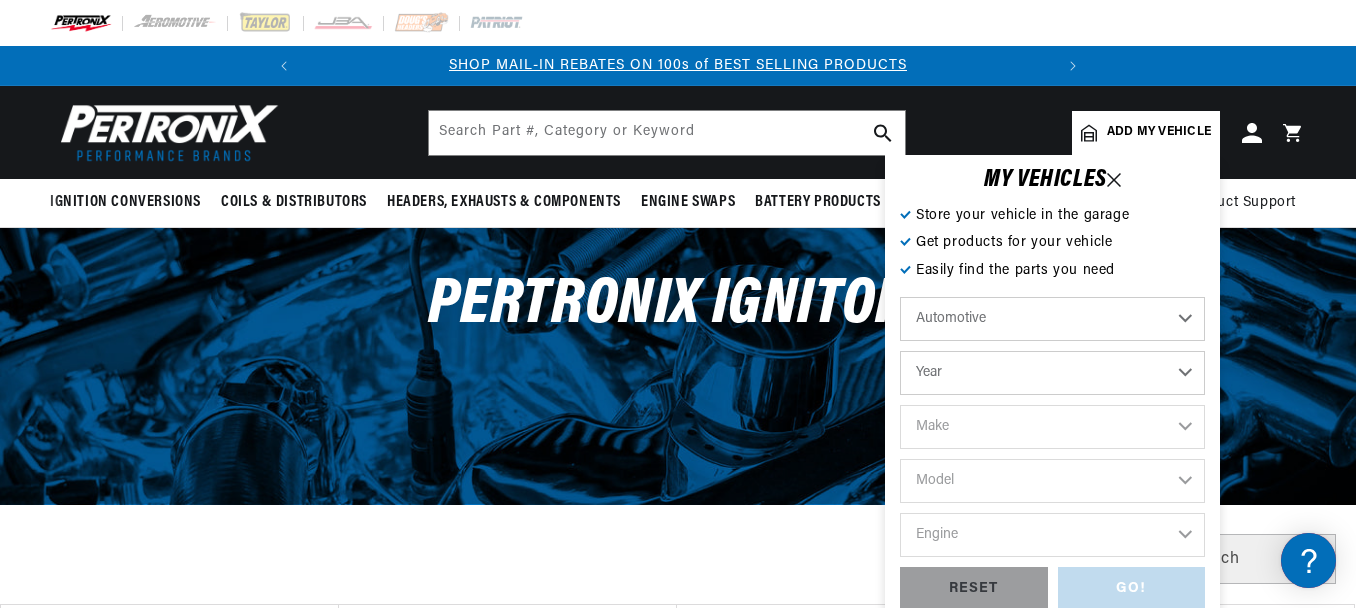 click on "Year
2022
2021
2020
2019
2018
2017
2016
2015
2014
2013
2012
2011
2010
2009
2008
2007
2006
2005
2004
2003
2002
2001
2000
1999
1998
1997
1996
1995
1994
1993
1992
1991
1990
1989
1988
1987
1986 1985" at bounding box center [1052, 373] 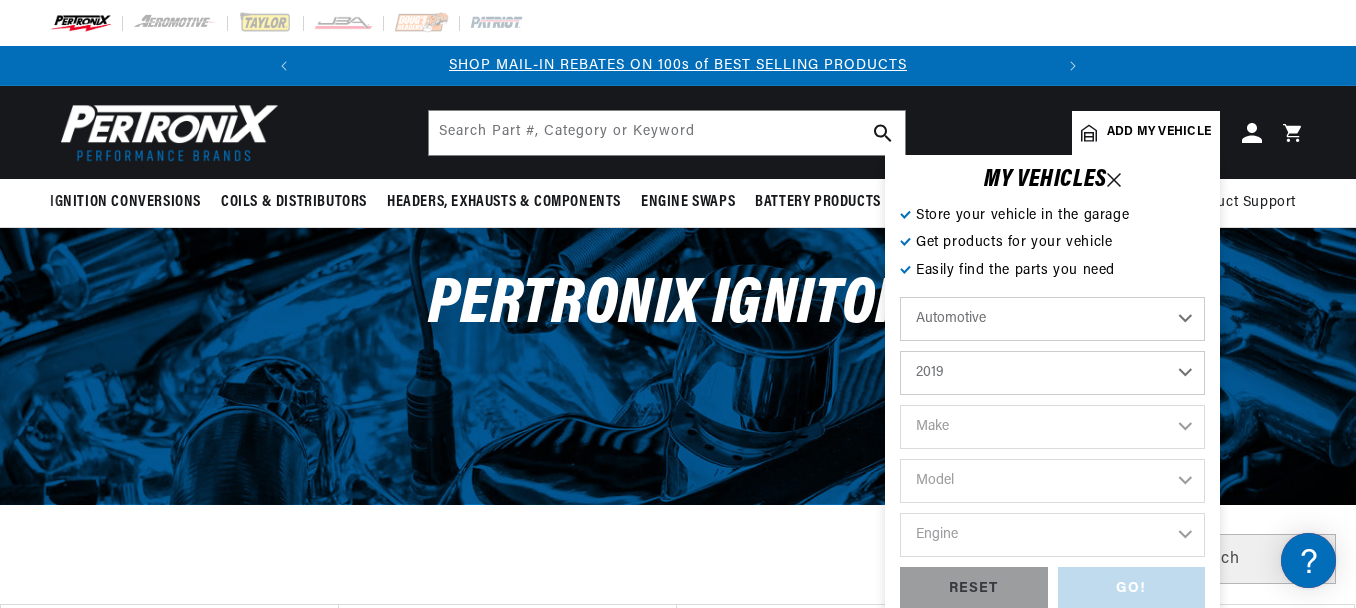 click on "Year
2022
2021
2020
2019
2018
2017
2016
2015
2014
2013
2012
2011
2010
2009
2008
2007
2006
2005
2004
2003
2002
2001
2000
1999
1998
1997
1996
1995
1994
1993
1992
1991
1990
1989
1988
1987
1986 1985" at bounding box center (1052, 373) 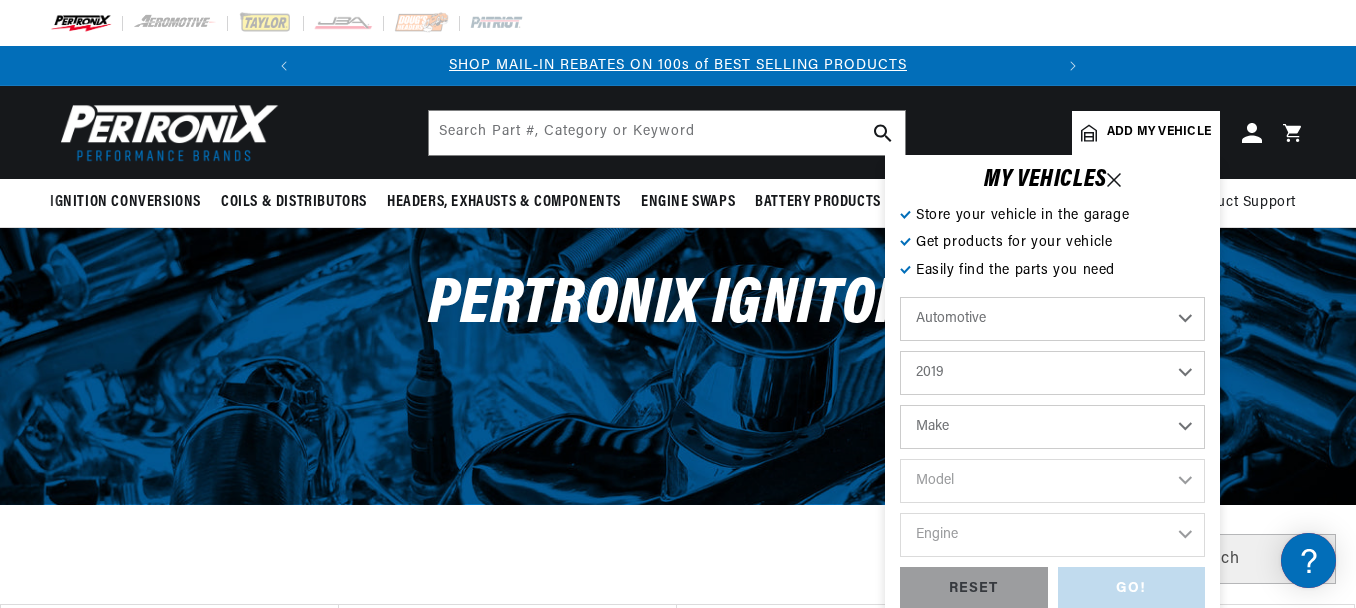 click on "2022
2021
2020
2019
2018
2017
2016
2015
2014
2013
2012
2011
2010
2009
2008
2007
2006
2005
2004
2003
2002
2001
2000
1999
1998
1997
1996
1995
1994
1993
1992
1991
1990
1989
1988
1987
1986
1985 1984" at bounding box center (1052, 373) 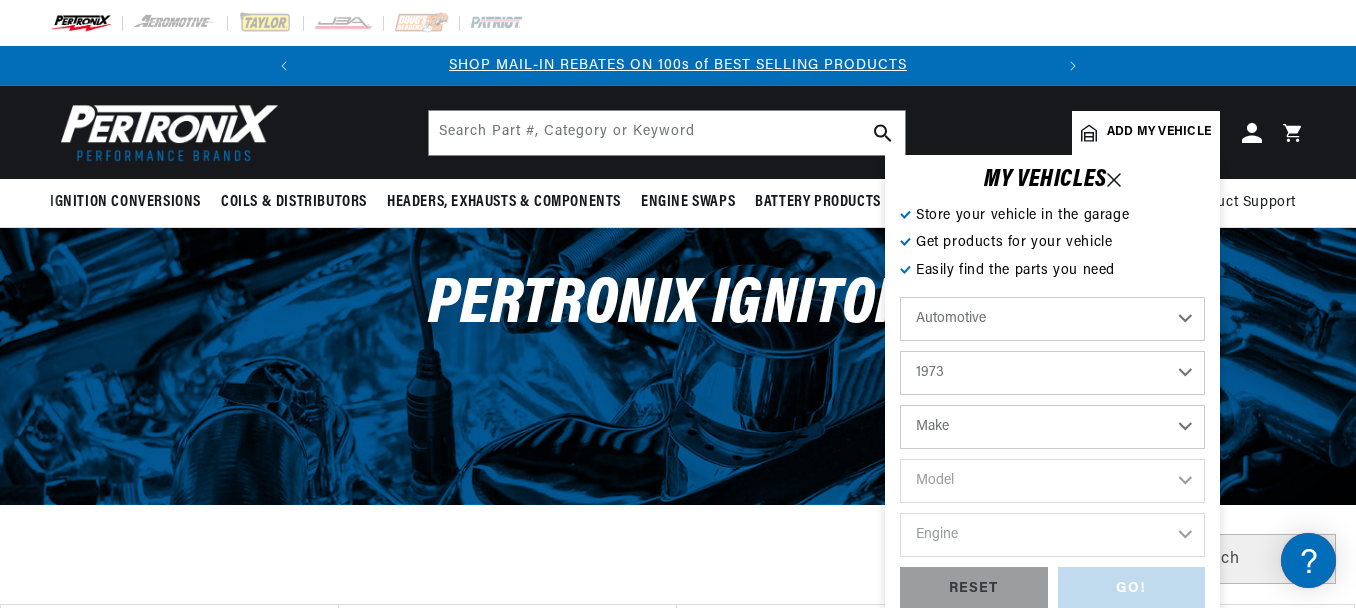 click on "2022
2021
2020
2019
2018
2017
2016
2015
2014
2013
2012
2011
2010
2009
2008
2007
2006
2005
2004
2003
2002
2001
2000
1999
1998
1997
1996
1995
1994
1993
1992
1991
1990
1989
1988
1987
1986
1985 1984" at bounding box center [1052, 373] 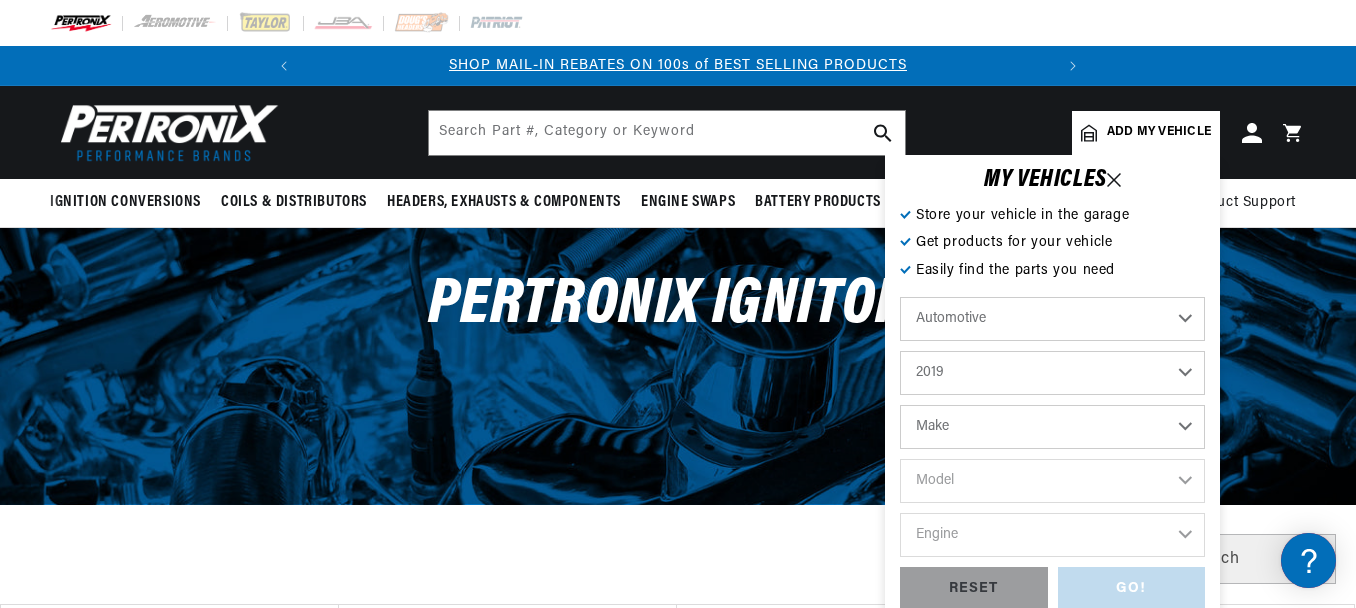 select on "1973" 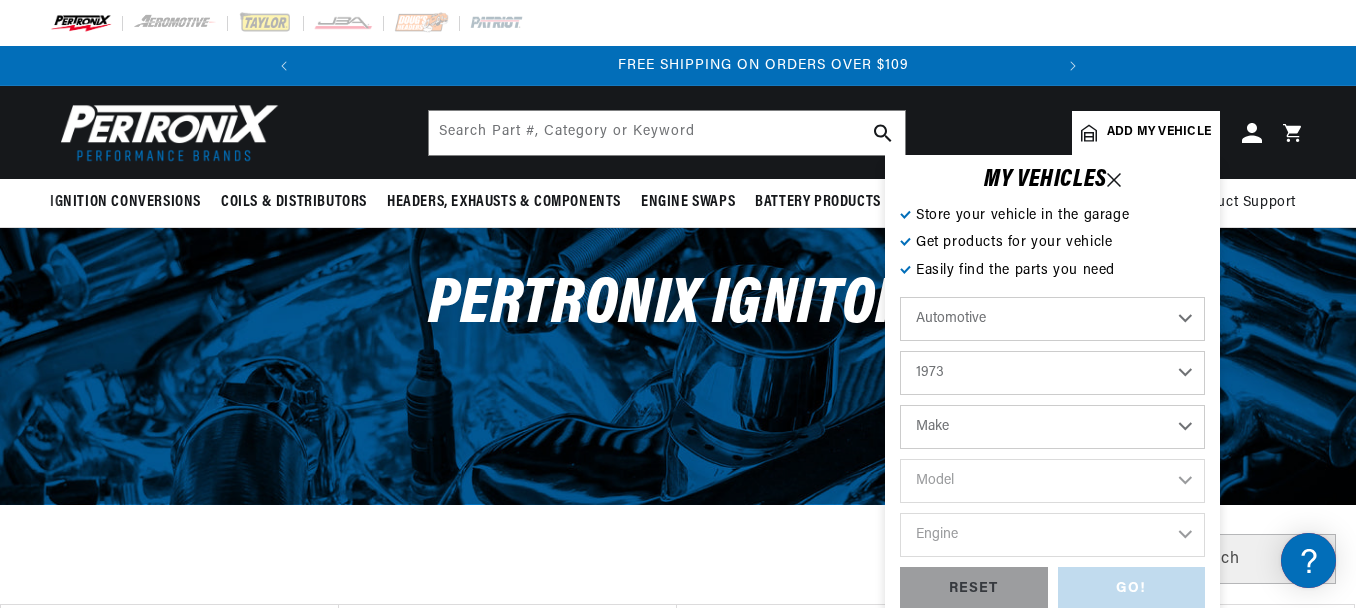 scroll, scrollTop: 0, scrollLeft: 747, axis: horizontal 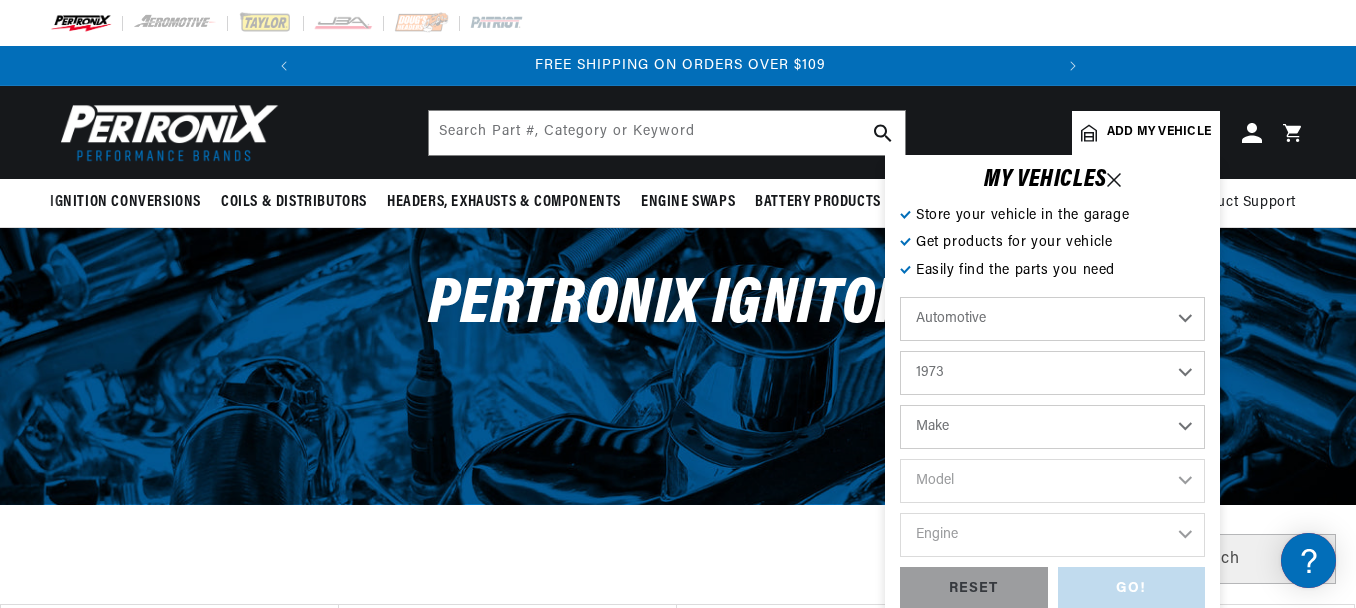 click on "Make
Alfa Romeo
American Motors
Aston Martin
Audi
Austin
Avanti
Bentley
BMW
Buick
Cadillac
Checker
Chevrolet
Chrysler
Citroen
DeTomaso
Dodge
Ferrari
Fiat
Ford
Ford (Europe)
GMC
Honda
IHC Truck
International
Jaguar
Jeep
Lamborghini
Lincoln
Lotus
Maserati
Mazda
Mercedes-Benz
Mercury MG" at bounding box center (1052, 427) 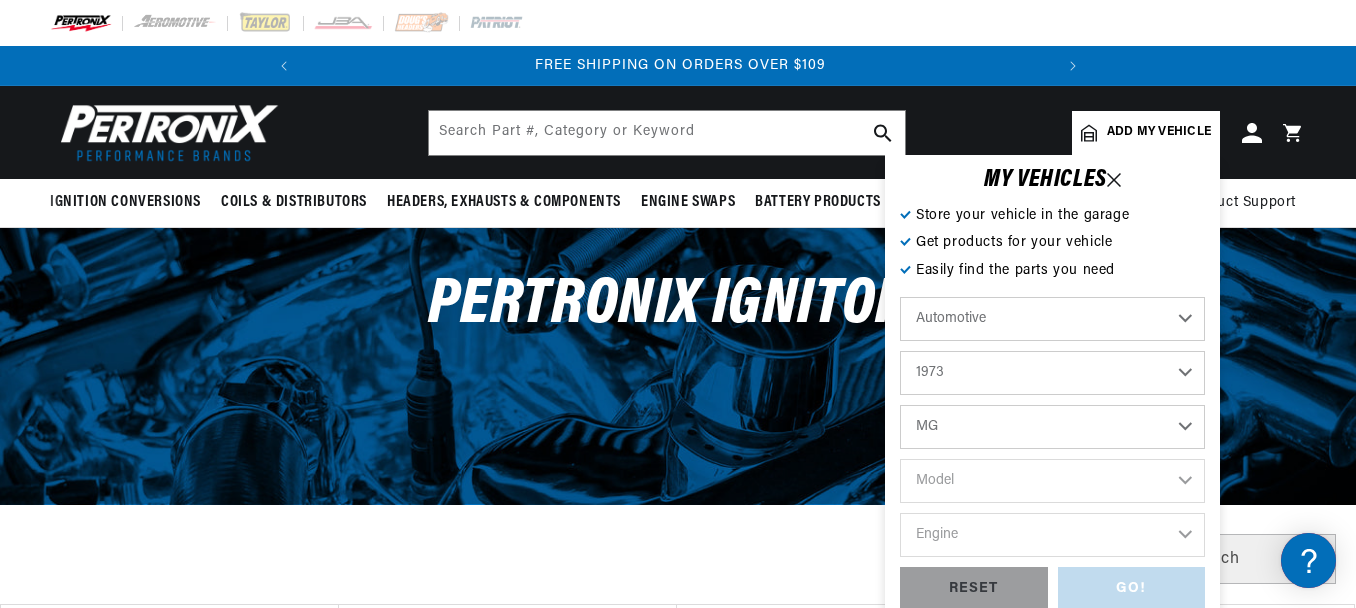 click on "Make
Alfa Romeo
American Motors
Aston Martin
Audi
Austin
Avanti
Bentley
BMW
Buick
Cadillac
Checker
Chevrolet
Chrysler
Citroen
DeTomaso
Dodge
Ferrari
Fiat
Ford
Ford (Europe)
GMC
Honda
IHC Truck
International
Jaguar
Jeep
Lamborghini
Lincoln
Lotus
Maserati
Mazda
Mercedes-Benz
Mercury MG" at bounding box center [1052, 427] 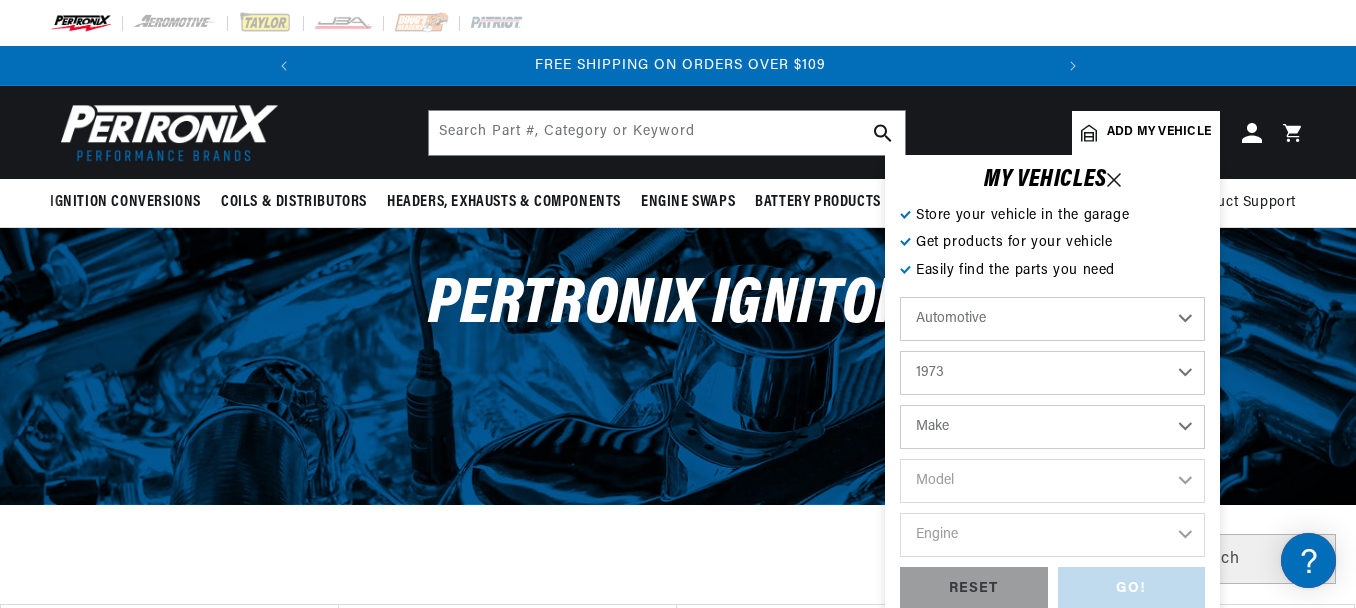 select on "MG" 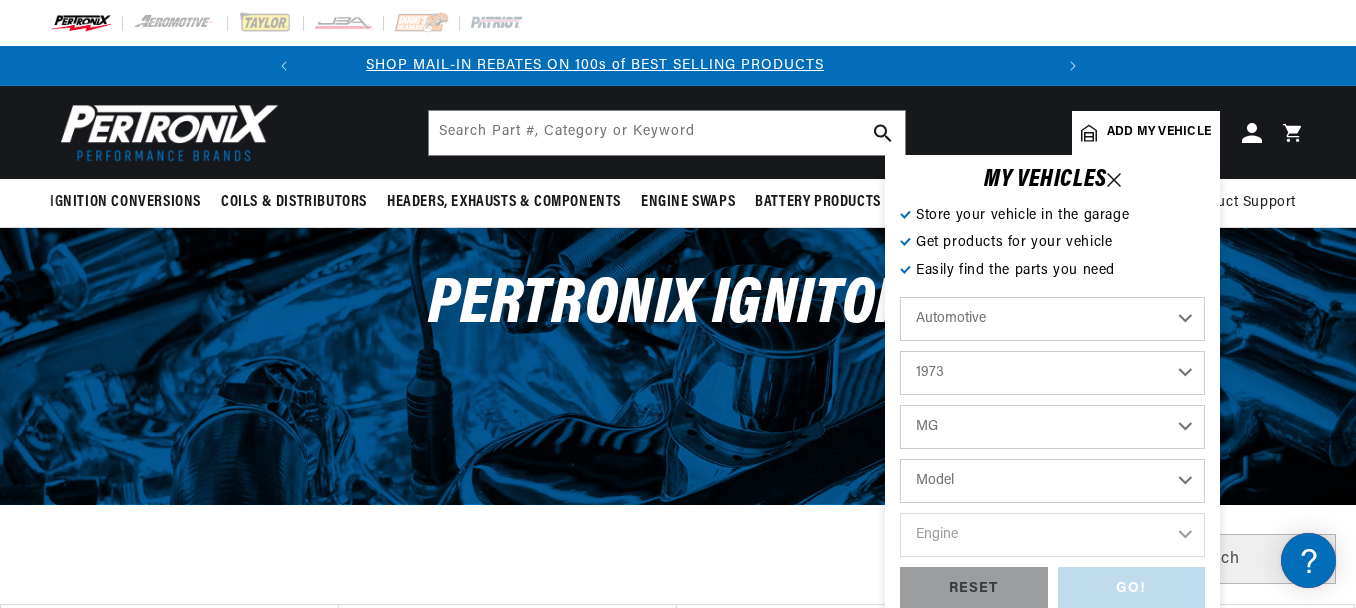 scroll, scrollTop: 0, scrollLeft: 0, axis: both 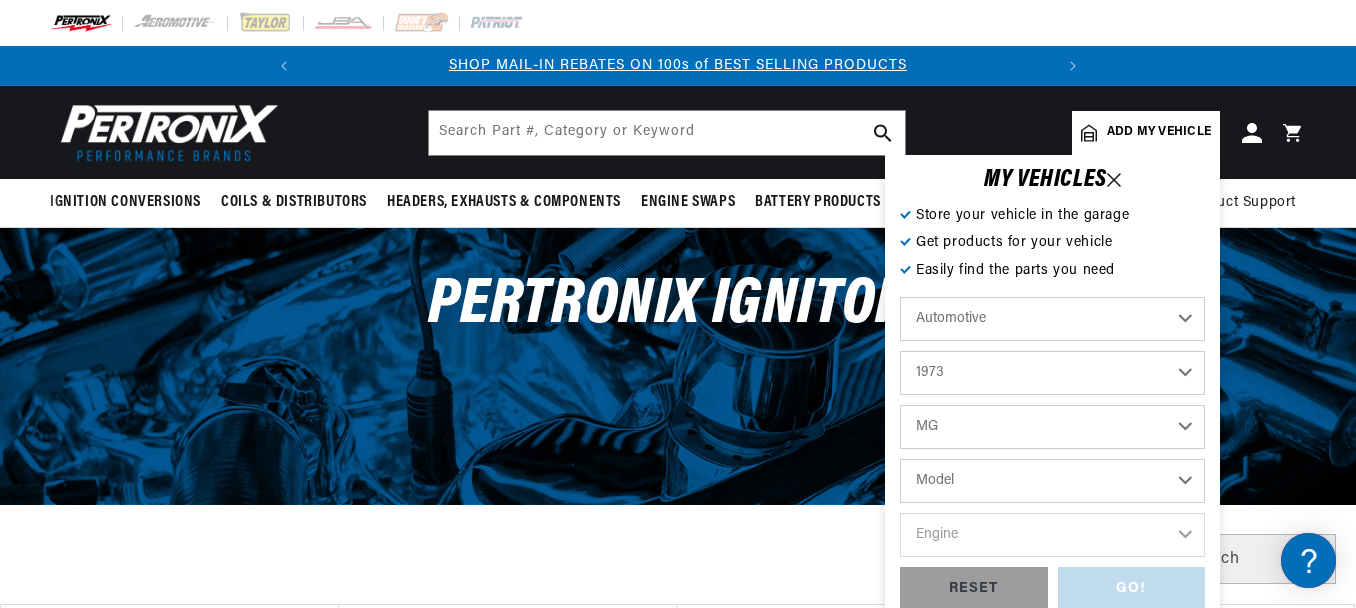 click on "Model
MGB
Midget" at bounding box center (1052, 481) 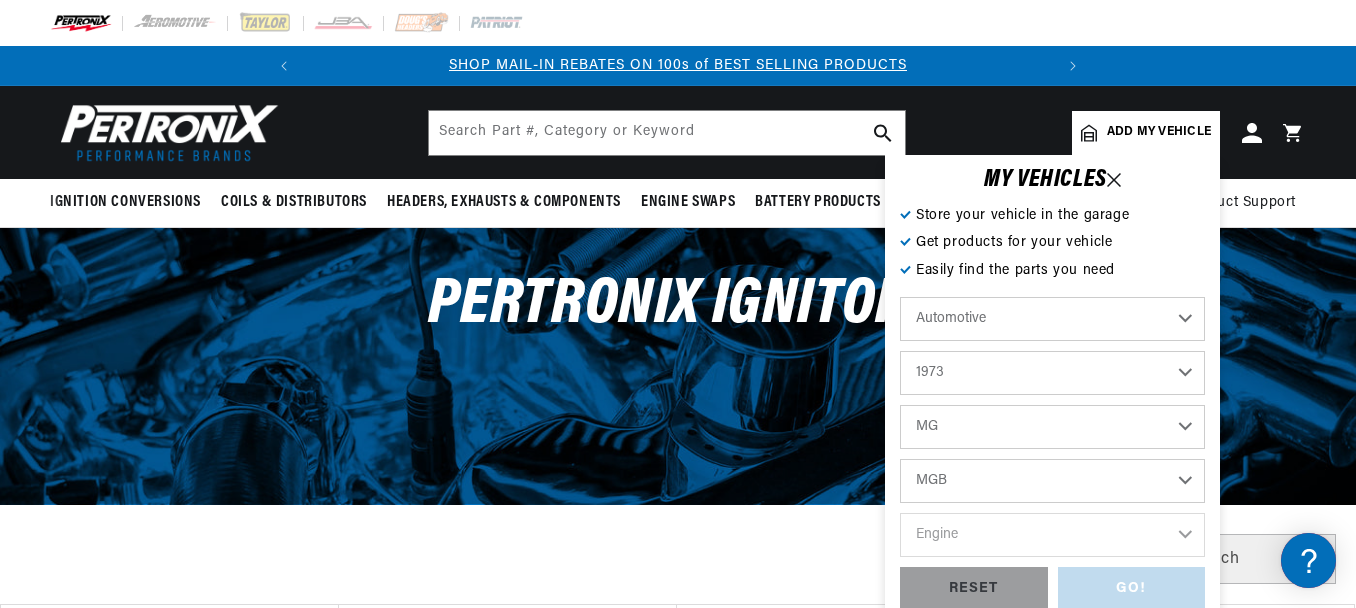click on "Model
MGB
Midget" at bounding box center (1052, 481) 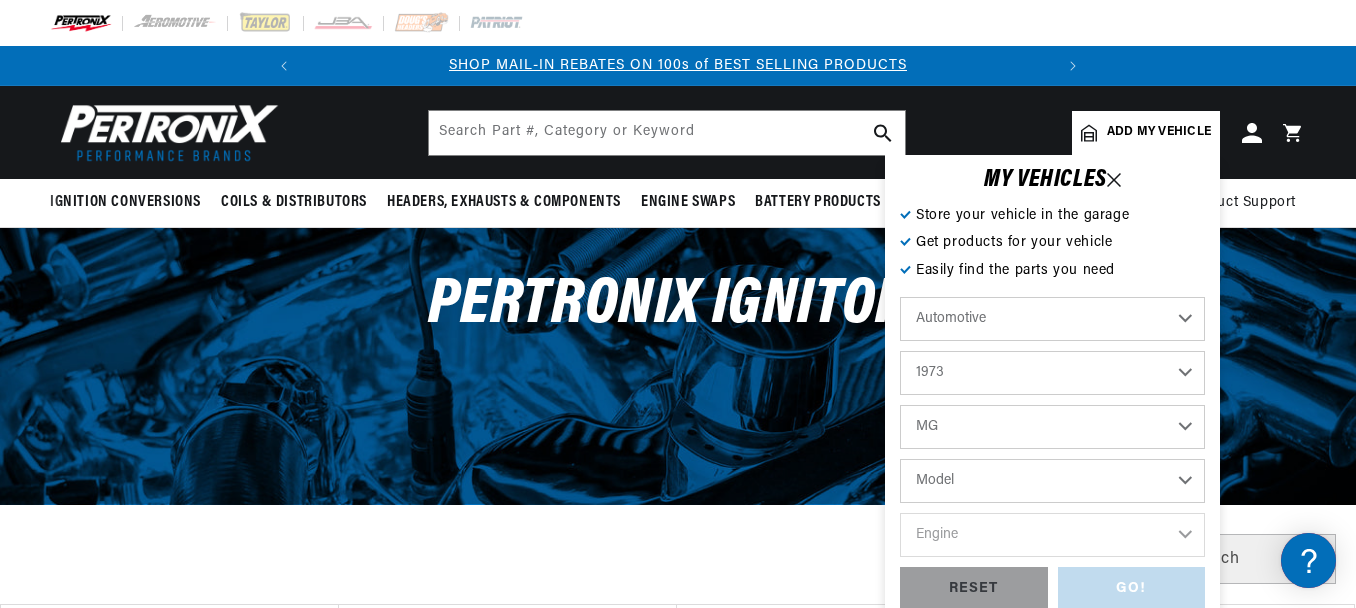 select on "MGB" 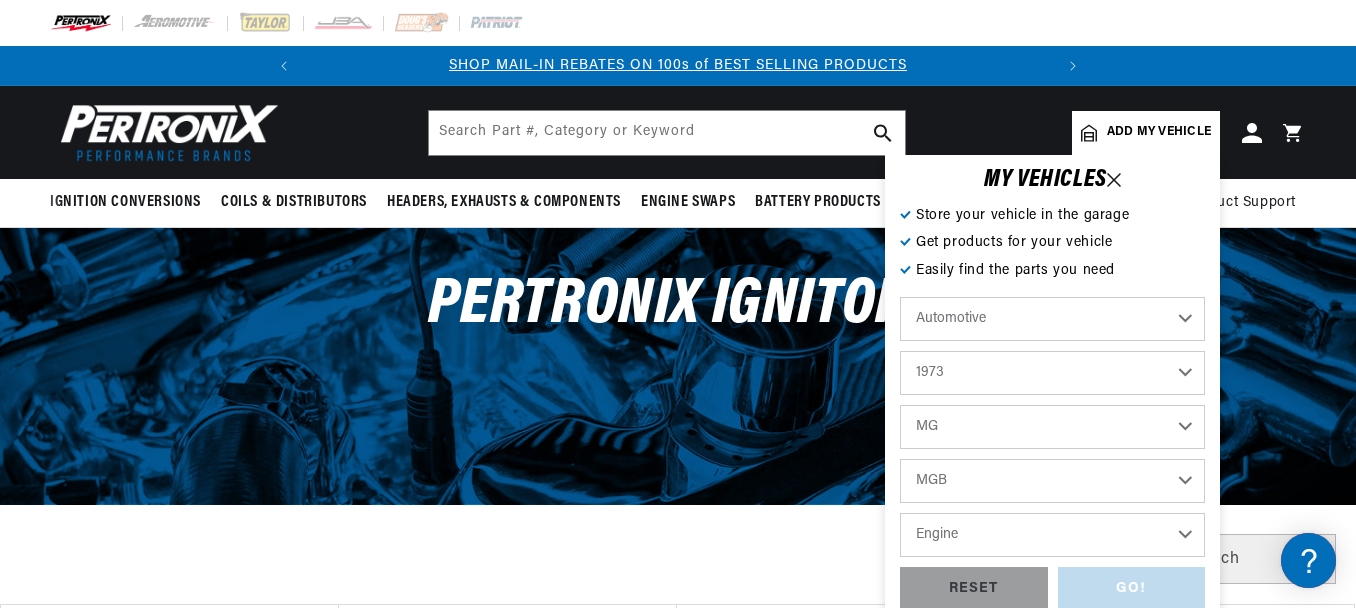 click on "Engine
1.8L" at bounding box center [1052, 535] 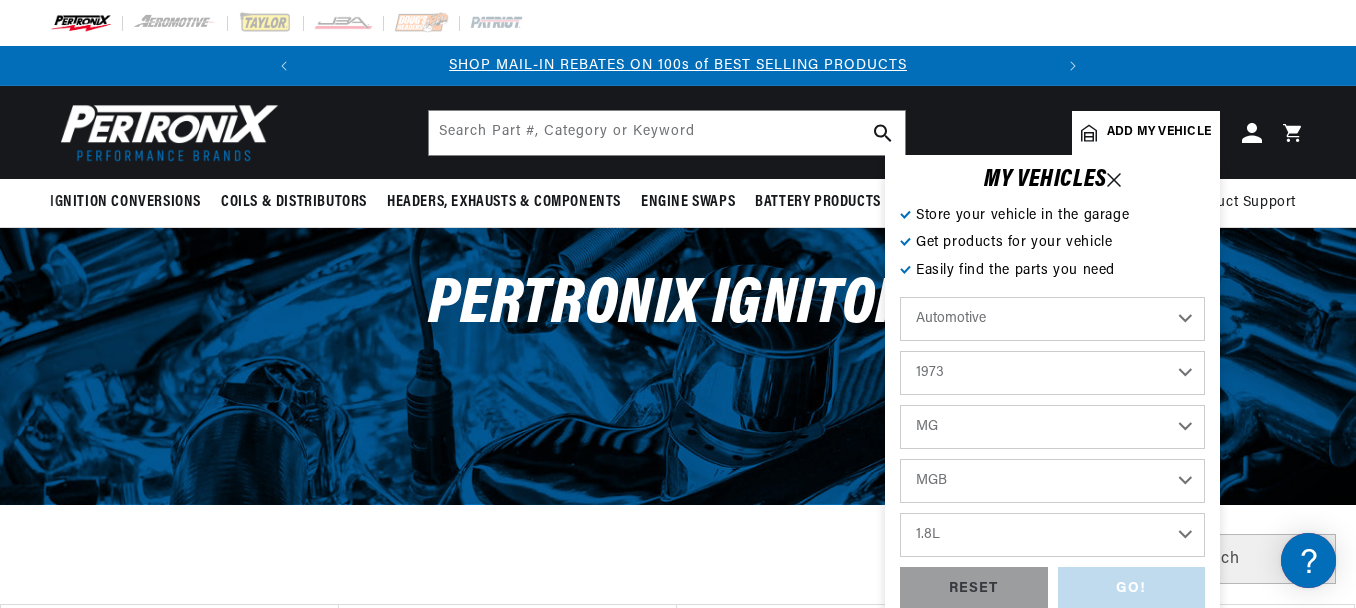 click on "Engine
1.8L" at bounding box center (1052, 535) 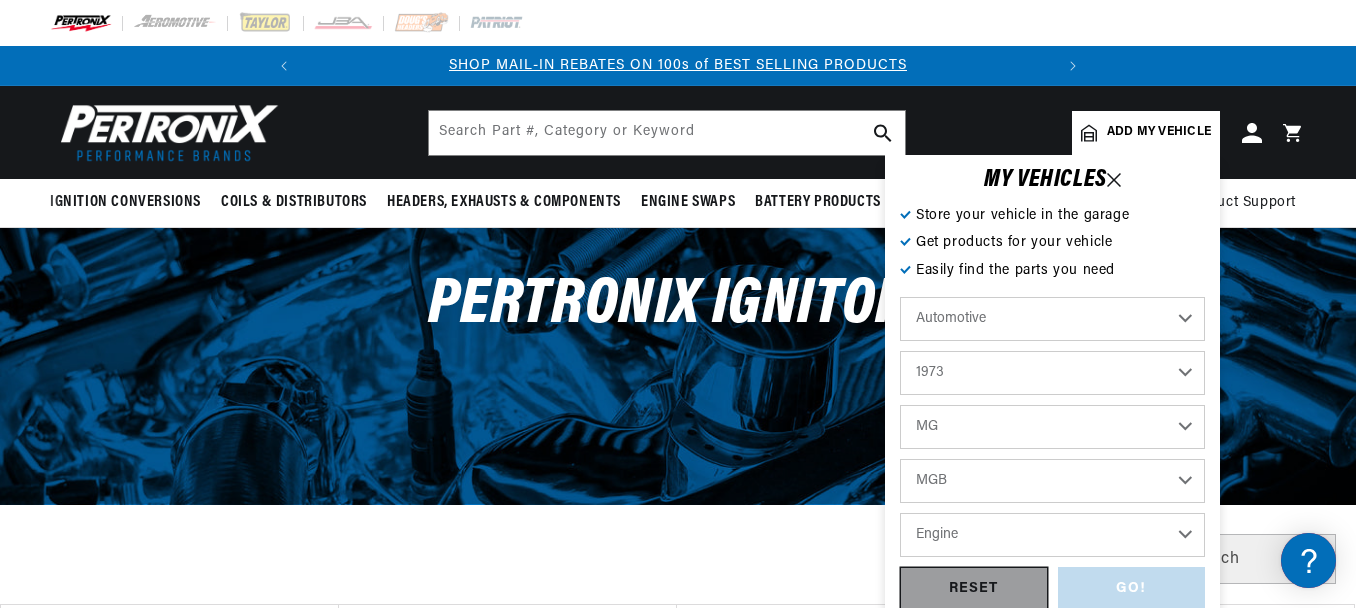 select on "1.8L" 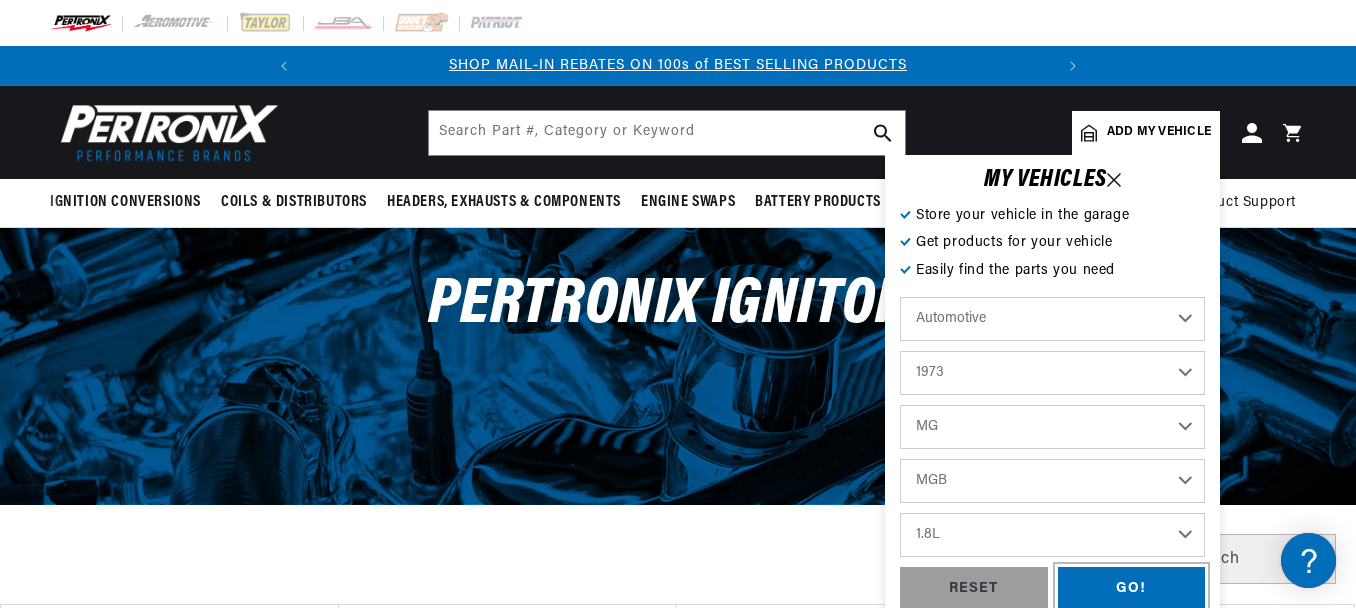 click on "GO!" at bounding box center (1132, 589) 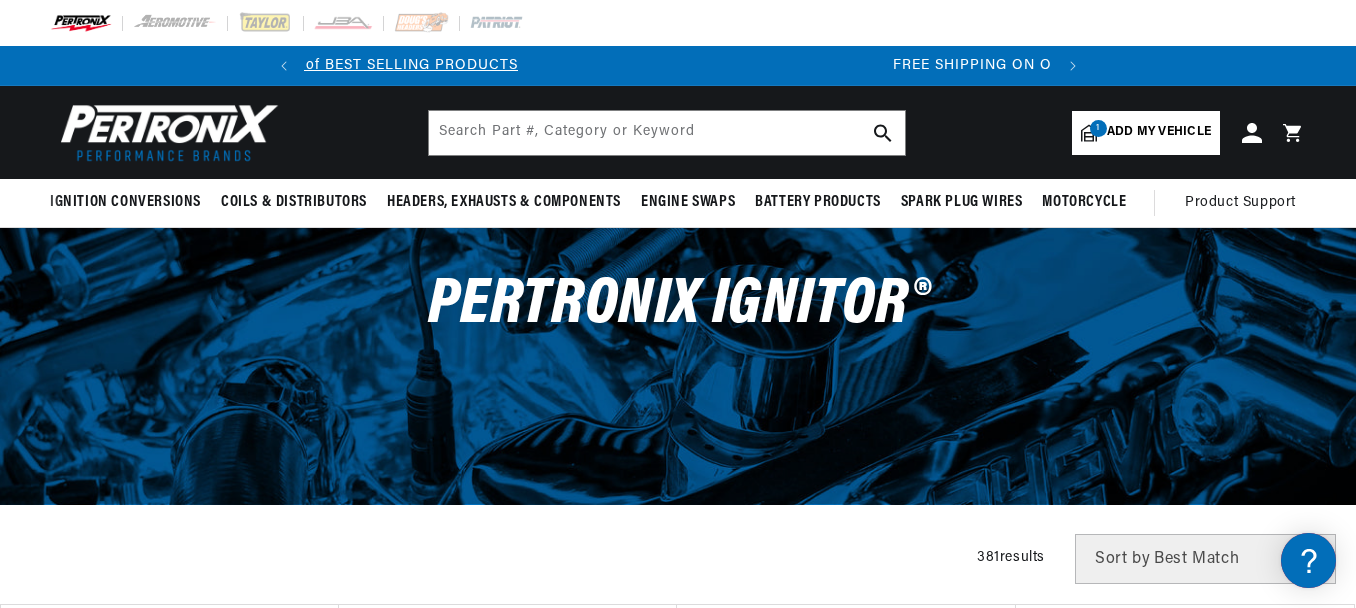 scroll, scrollTop: 0, scrollLeft: 664, axis: horizontal 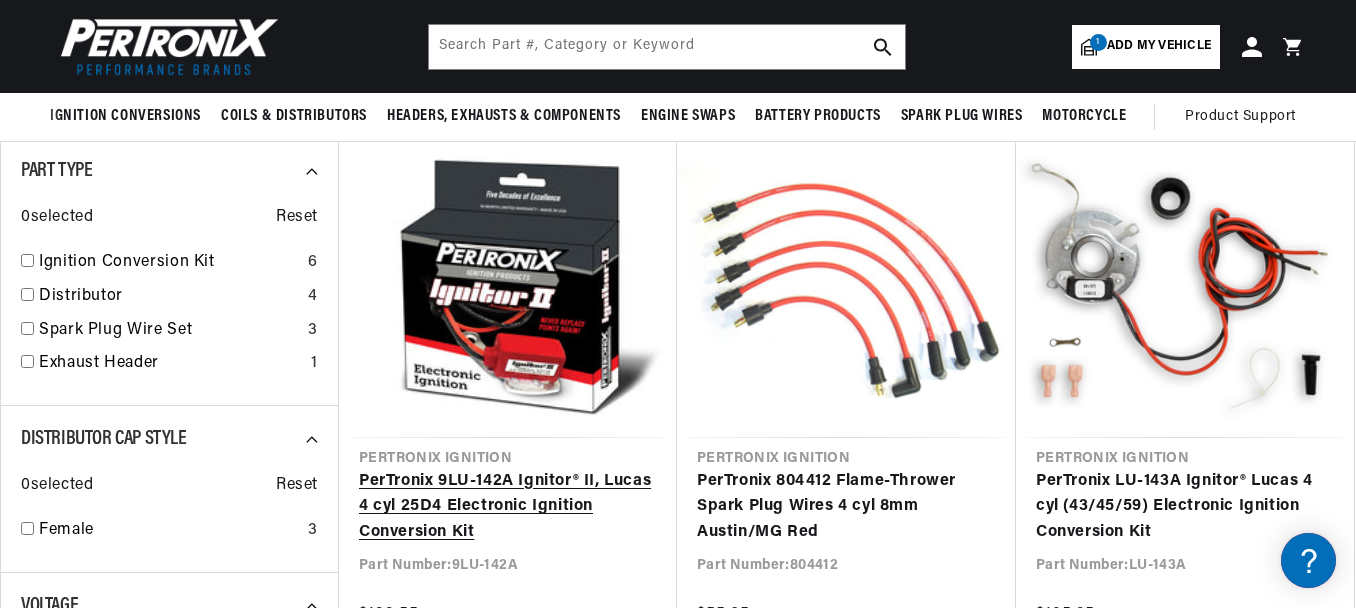 click on "PerTronix 9LU-142A Ignitor® II, Lucas 4 cyl 25D4 Electronic Ignition Conversion Kit" at bounding box center [508, 507] 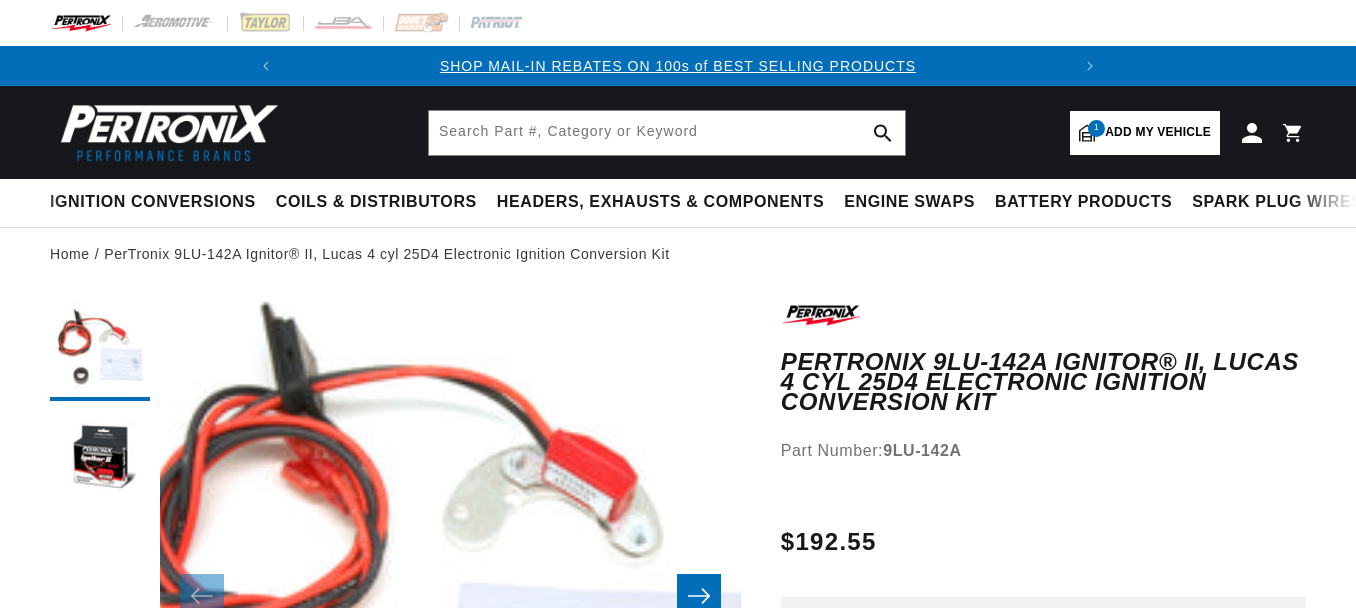 scroll, scrollTop: 0, scrollLeft: 0, axis: both 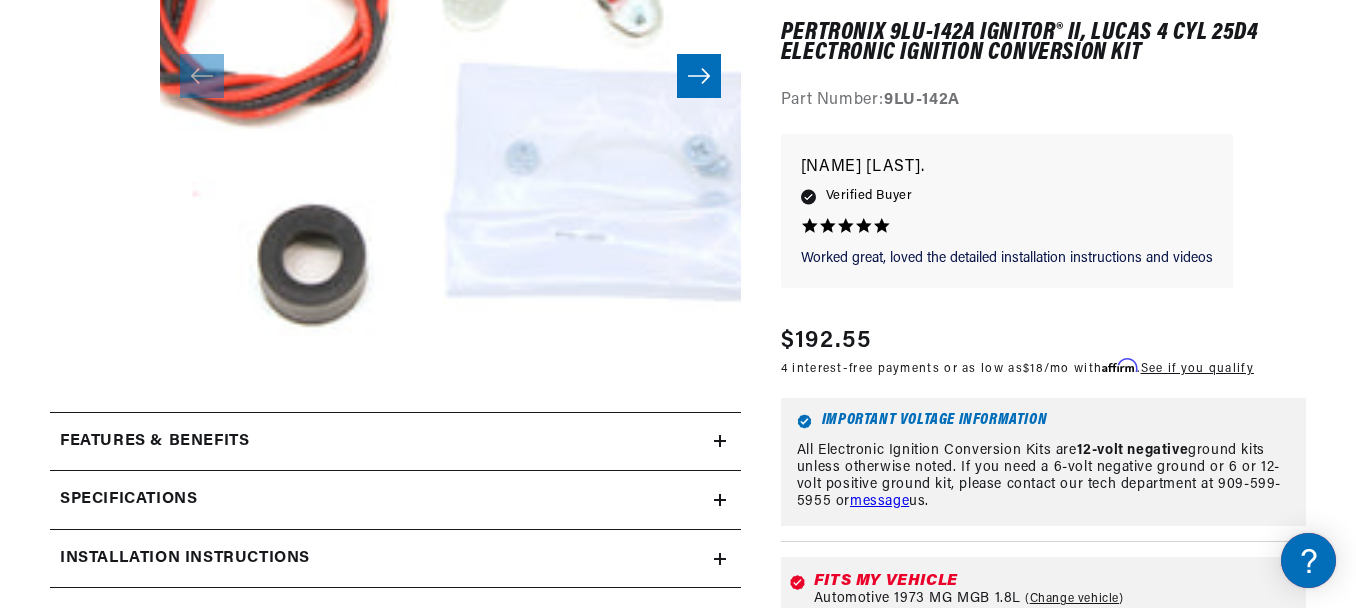 click on "Specifications" at bounding box center [395, 442] 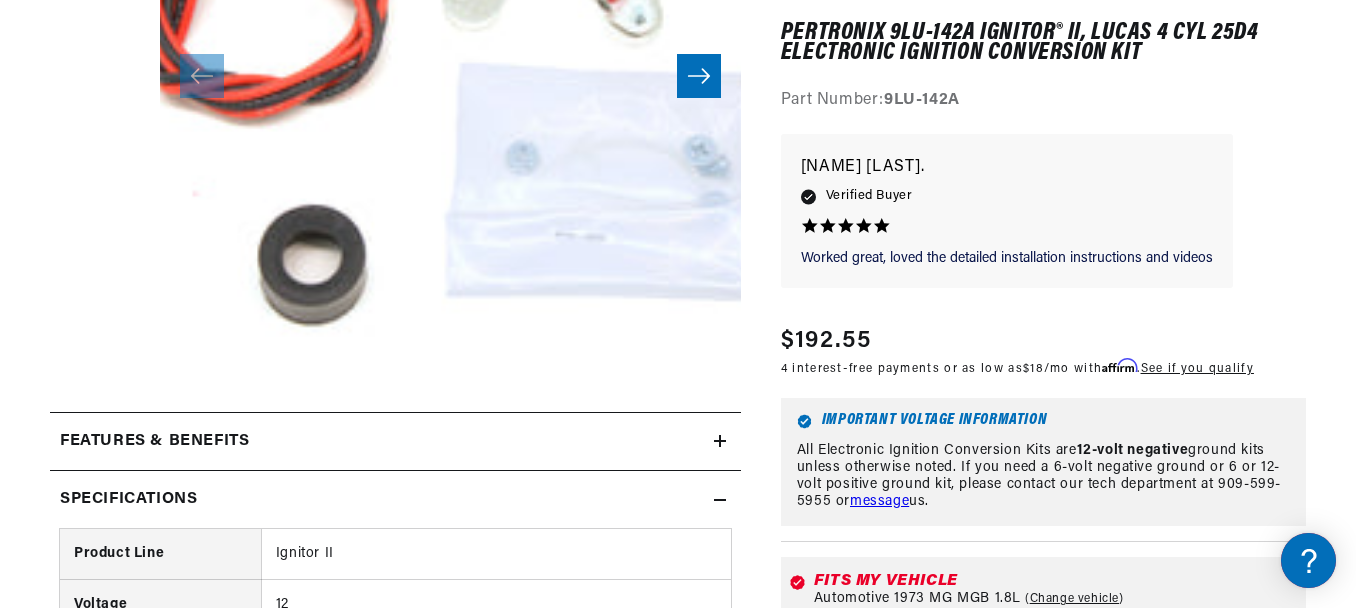 click on "Skip to content
Your cart
Your cart is empty
Loading...
Rev up your cart
Subtotal (0 items)
$0.00 USD
Checkout
One or more of the items in your cart is a recurring or deferred purchase. By continuing, I agree to the  cancellation policy  and authorize you to charge my payment method at the prices, frequency and dates listed on this page until my order is fulfilled or I cancel, if permitted." at bounding box center (678, -216) 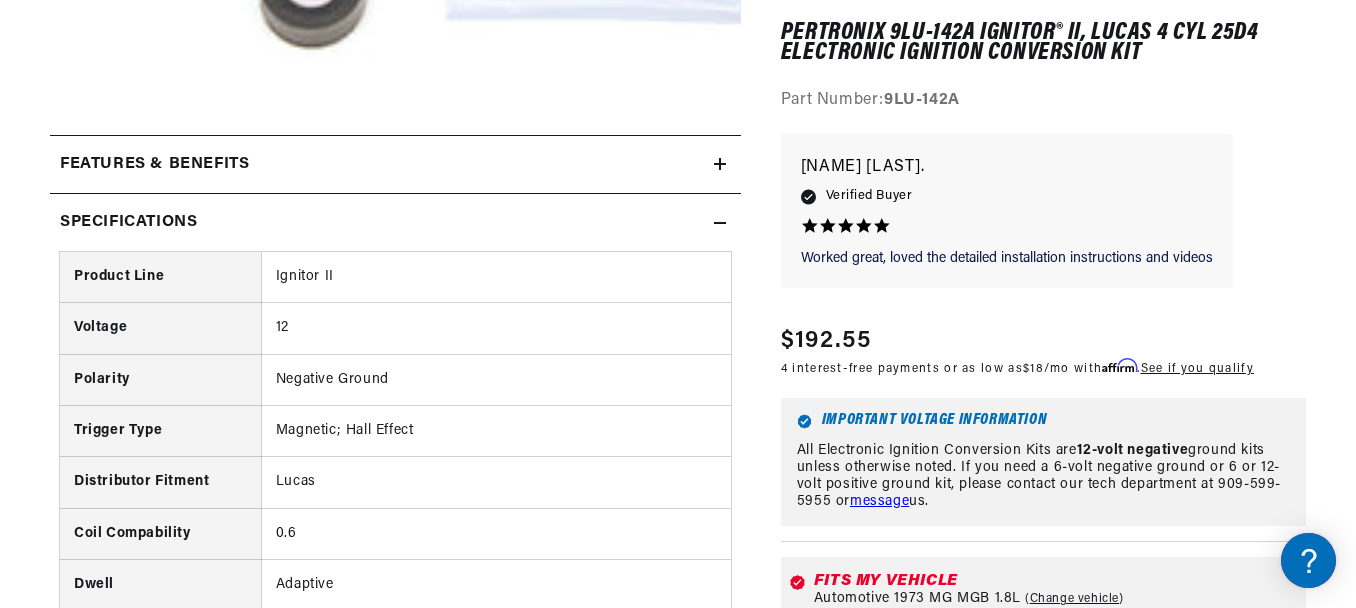 scroll, scrollTop: 880, scrollLeft: 0, axis: vertical 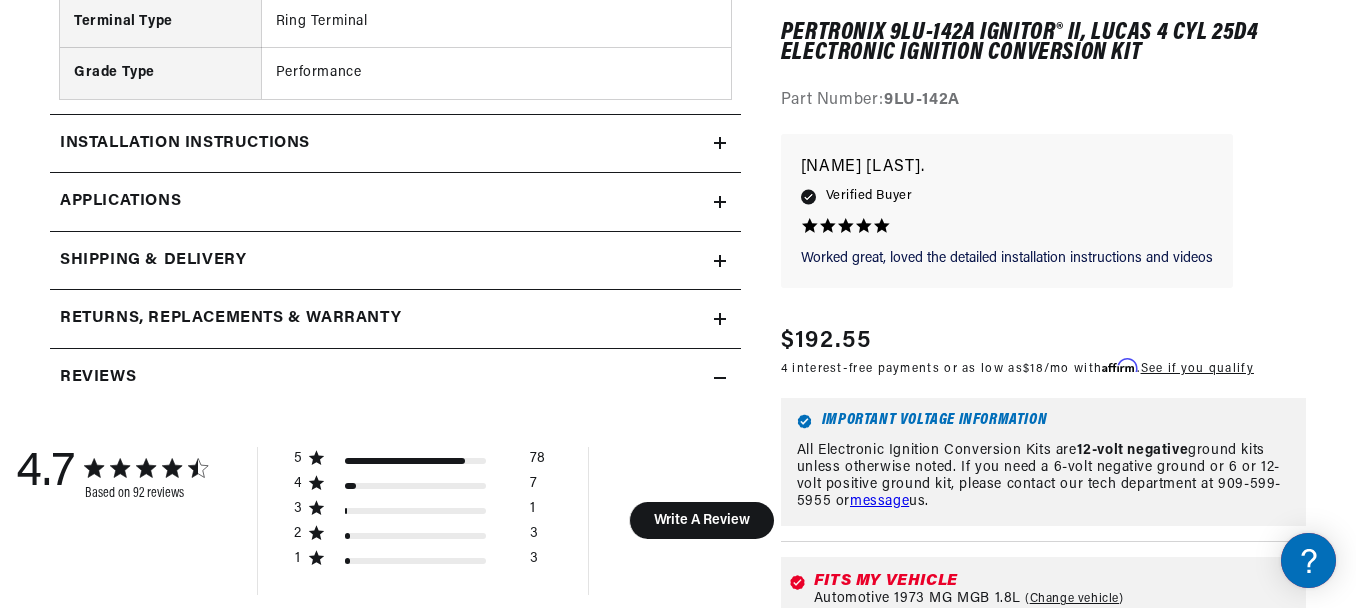 click on "Returns, Replacements & Warranty" at bounding box center (154, -758) 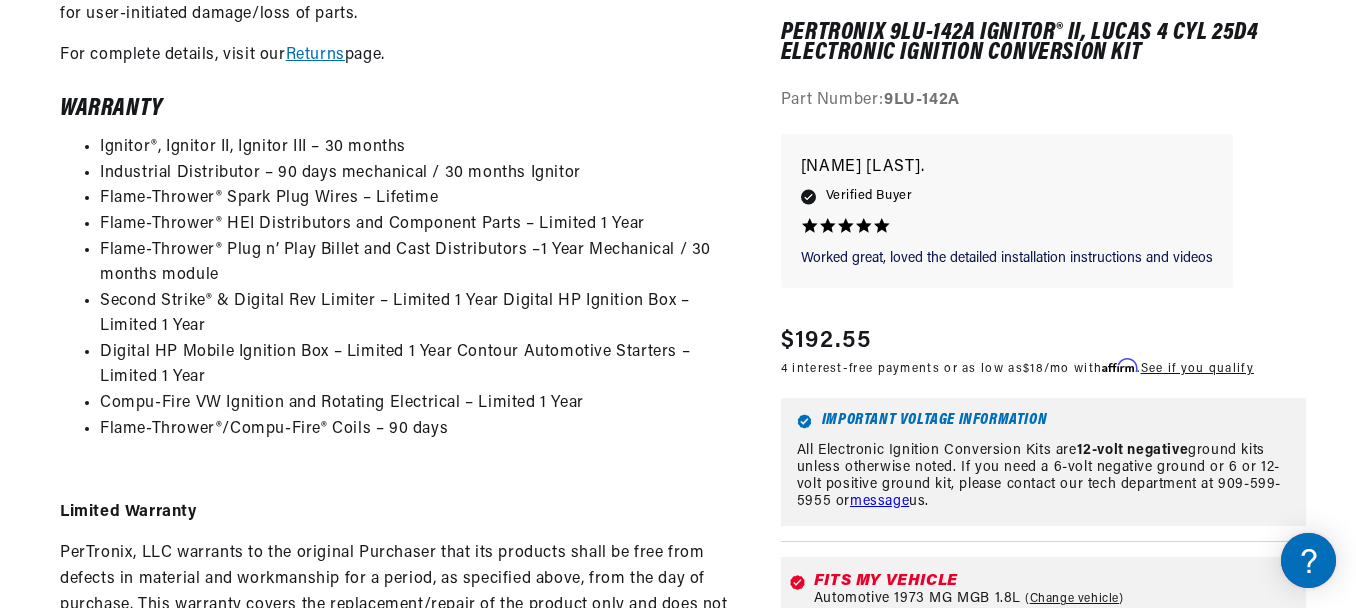 scroll, scrollTop: 2240, scrollLeft: 0, axis: vertical 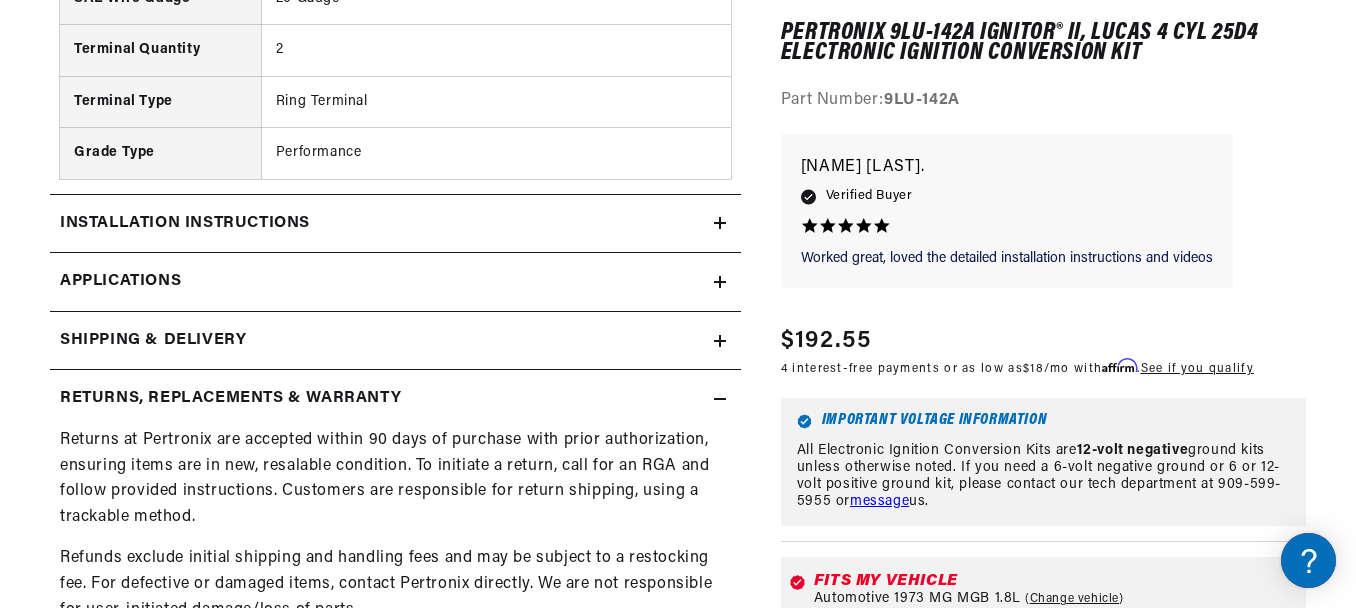 click on "Applications" at bounding box center (395, 282) 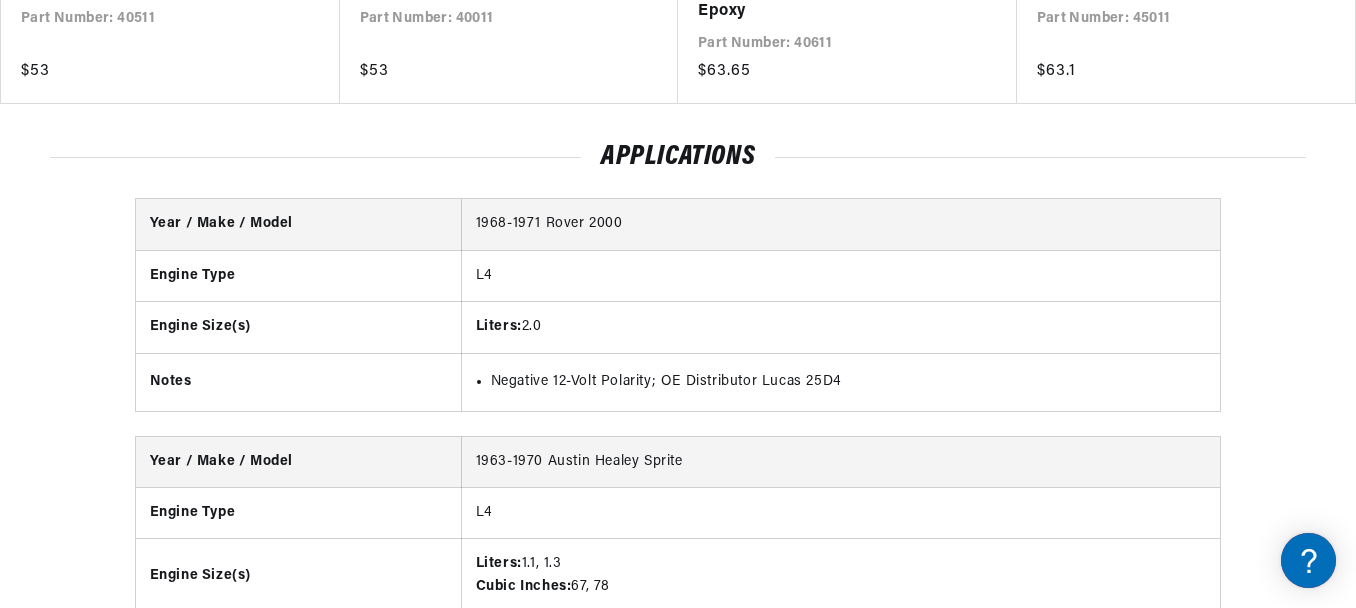 scroll, scrollTop: 6007, scrollLeft: 0, axis: vertical 